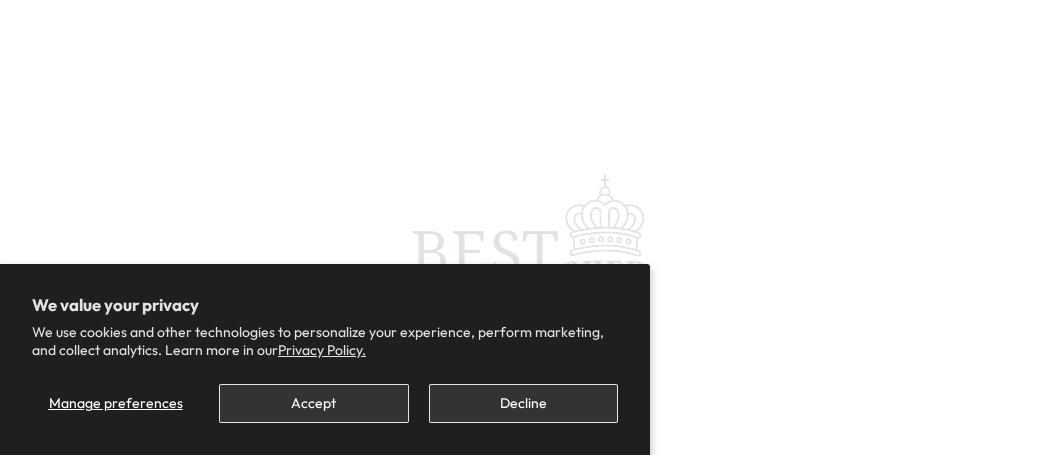 scroll, scrollTop: 0, scrollLeft: 0, axis: both 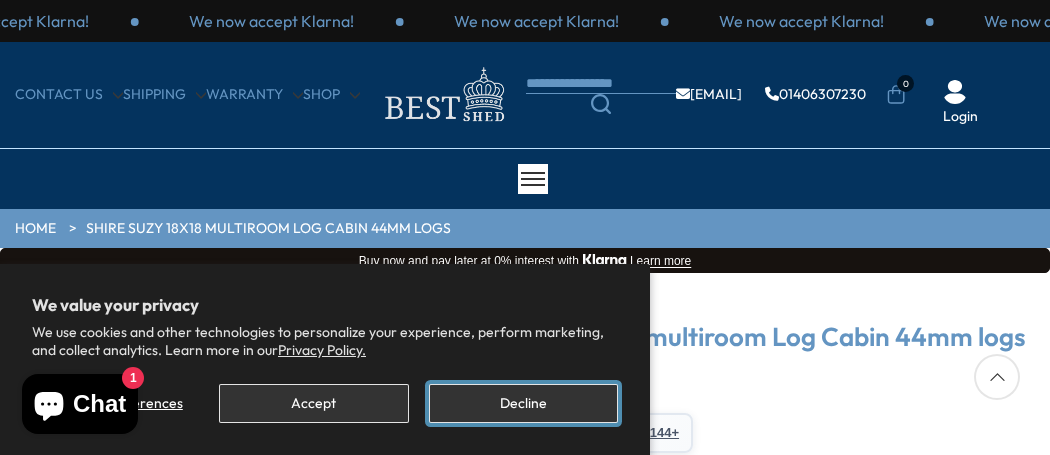 click on "Decline" at bounding box center [523, 403] 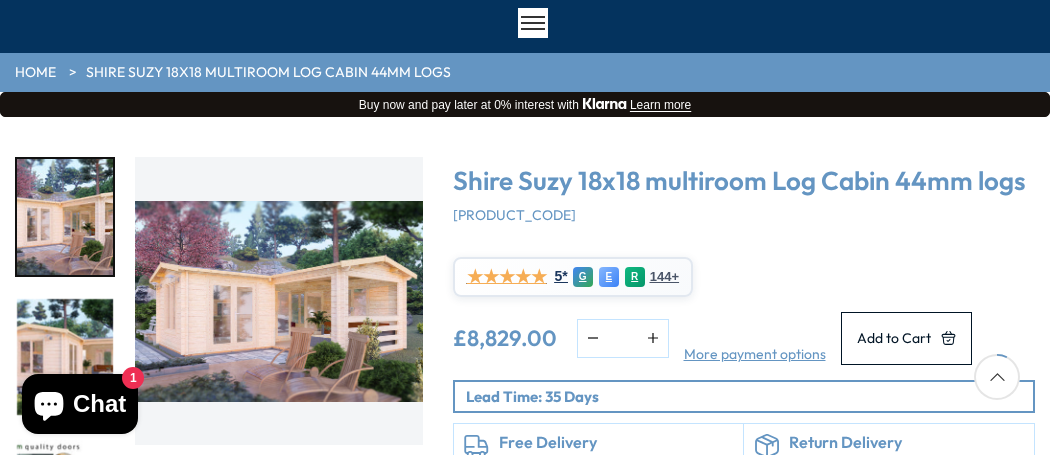 scroll, scrollTop: 166, scrollLeft: 0, axis: vertical 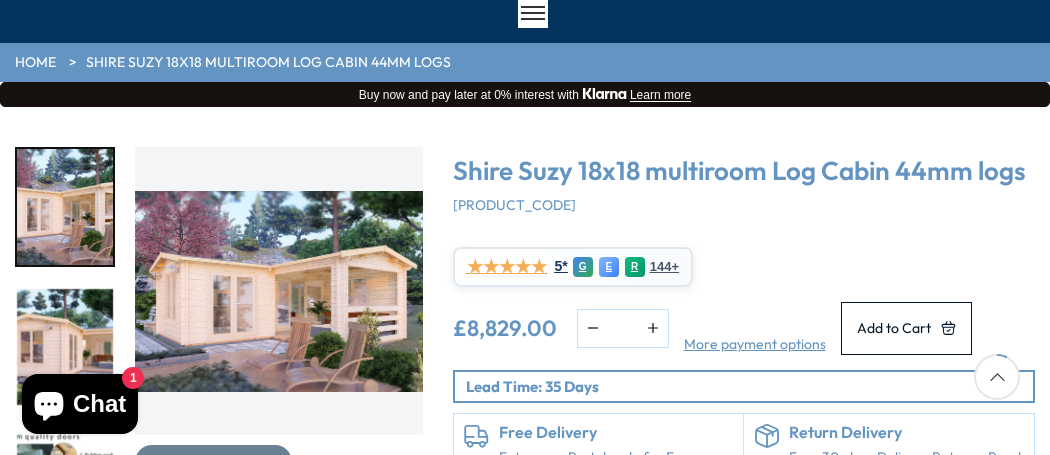 click at bounding box center [279, 291] 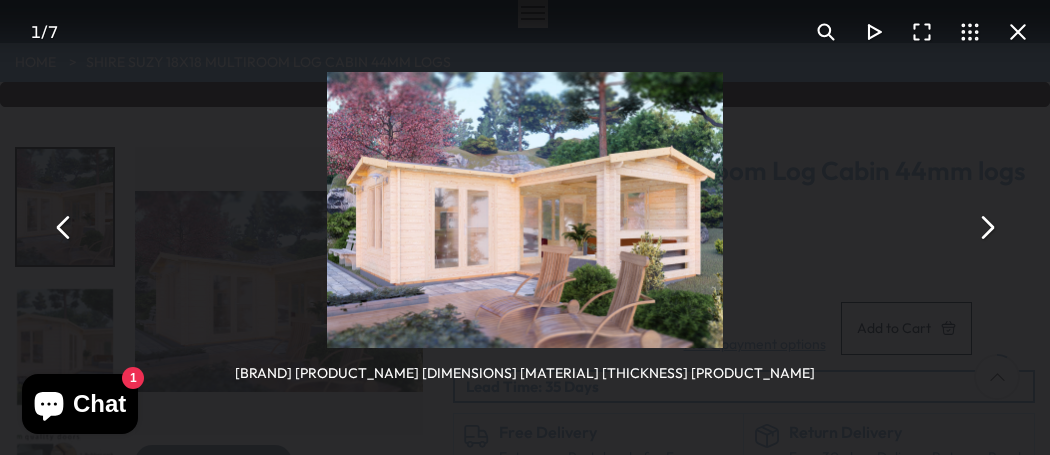 click at bounding box center (64, 228) 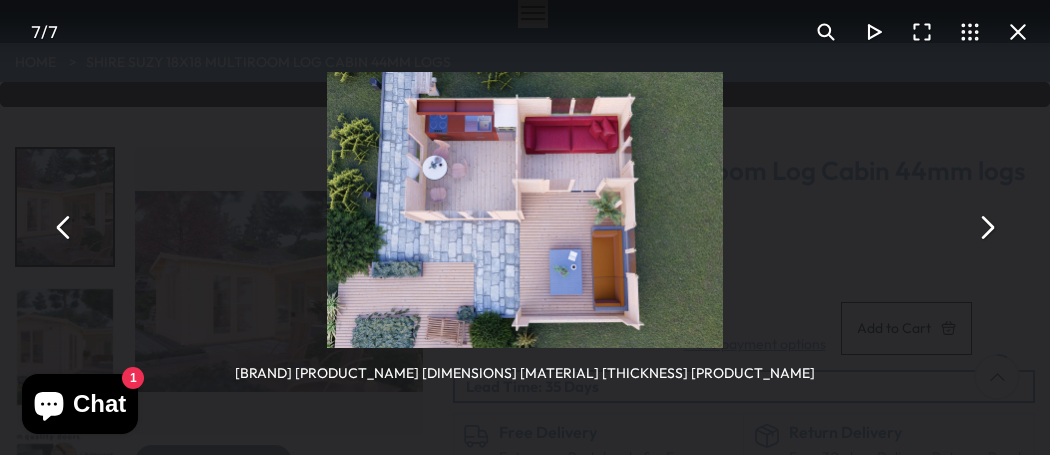 click at bounding box center (64, 228) 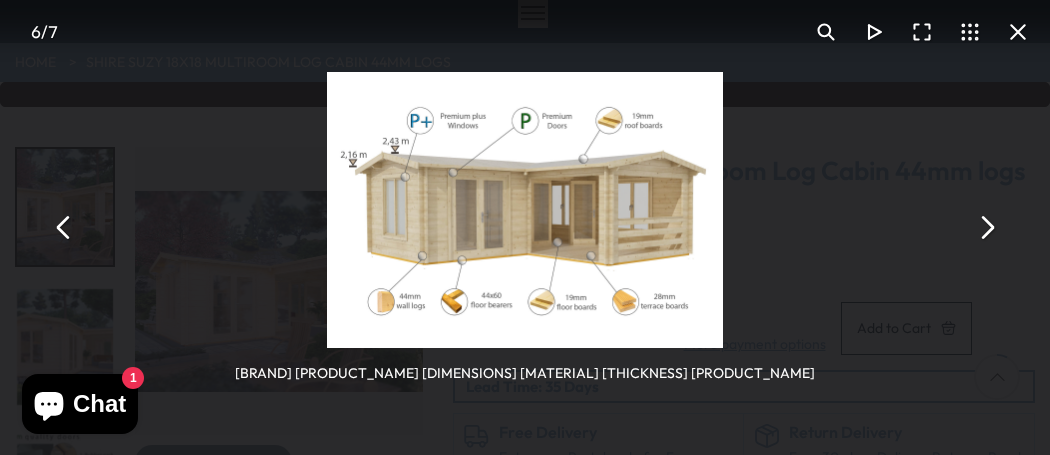 click at bounding box center [64, 228] 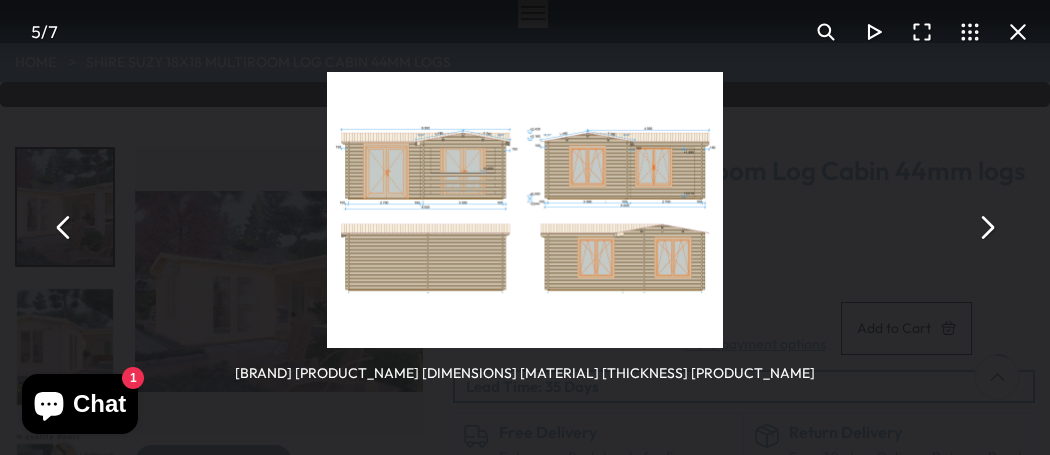 click at bounding box center (64, 228) 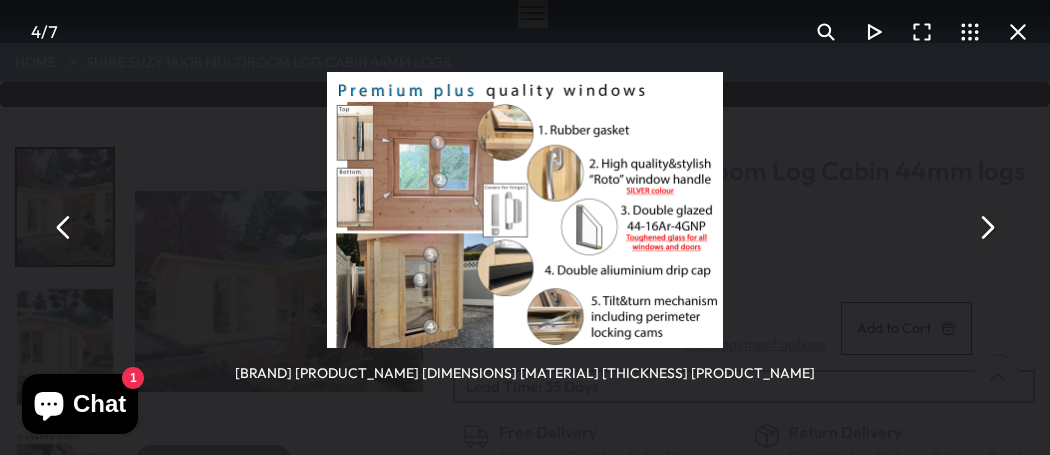 click at bounding box center [64, 228] 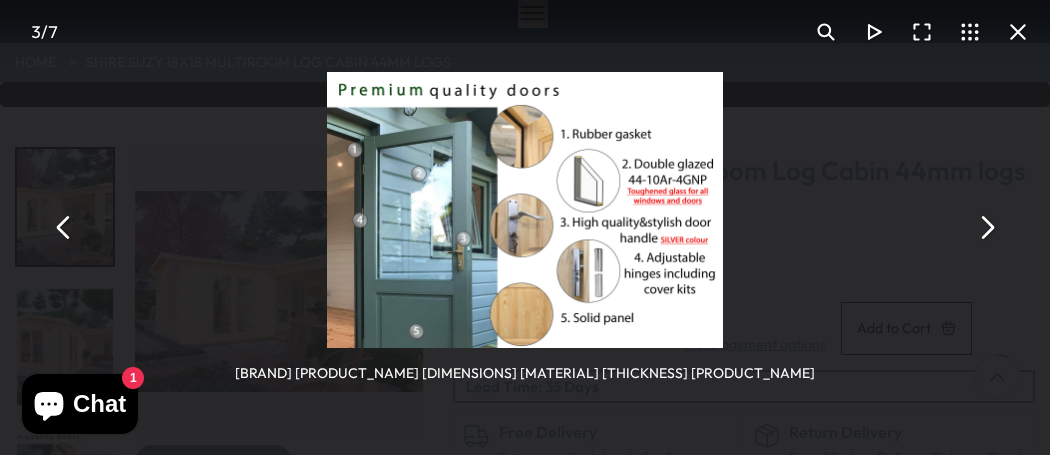 click at bounding box center (64, 228) 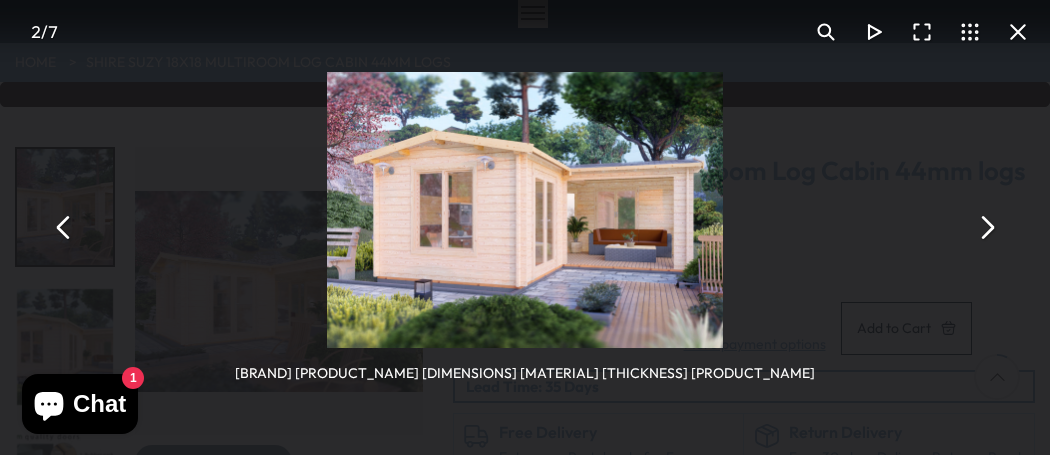 click at bounding box center (64, 228) 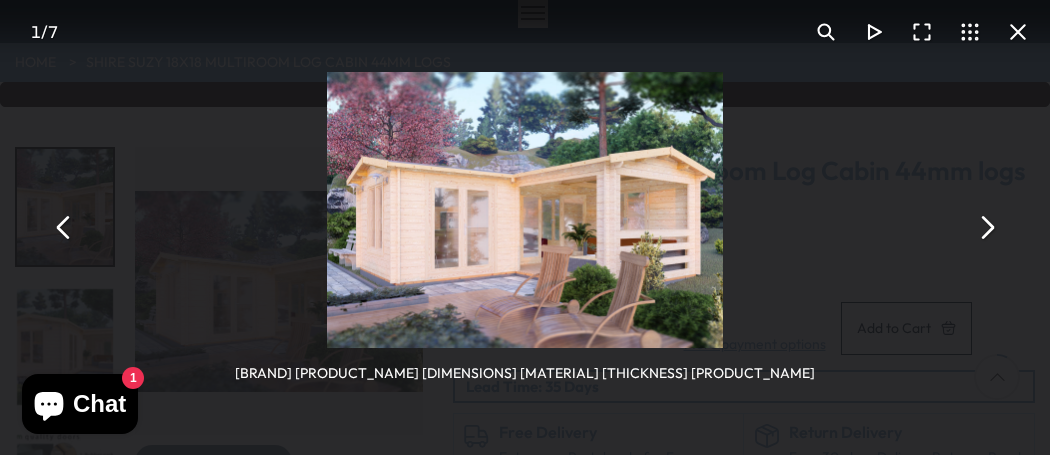click at bounding box center [64, 228] 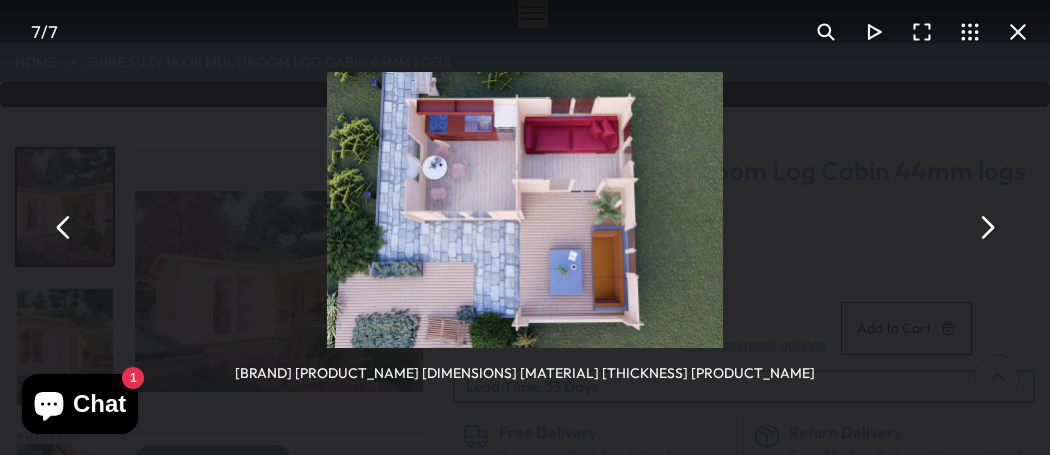 click at bounding box center (986, 228) 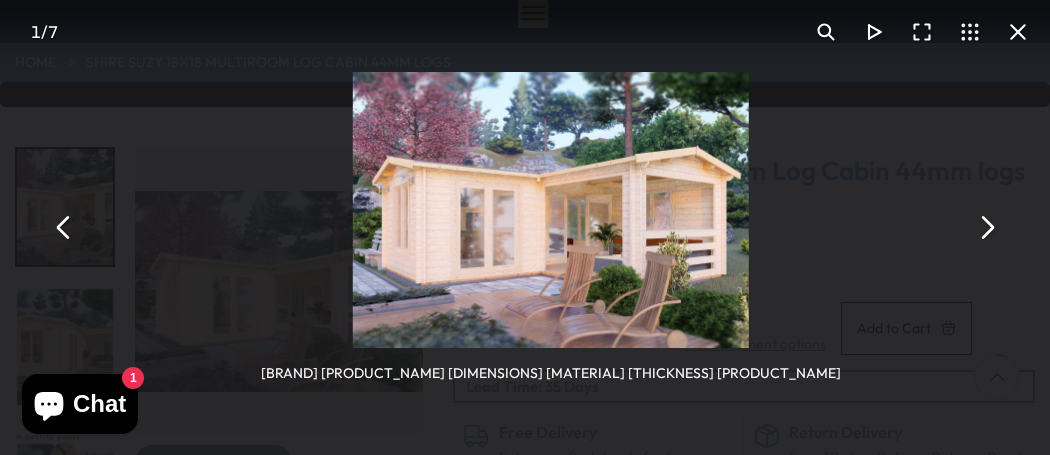 click at bounding box center (986, 228) 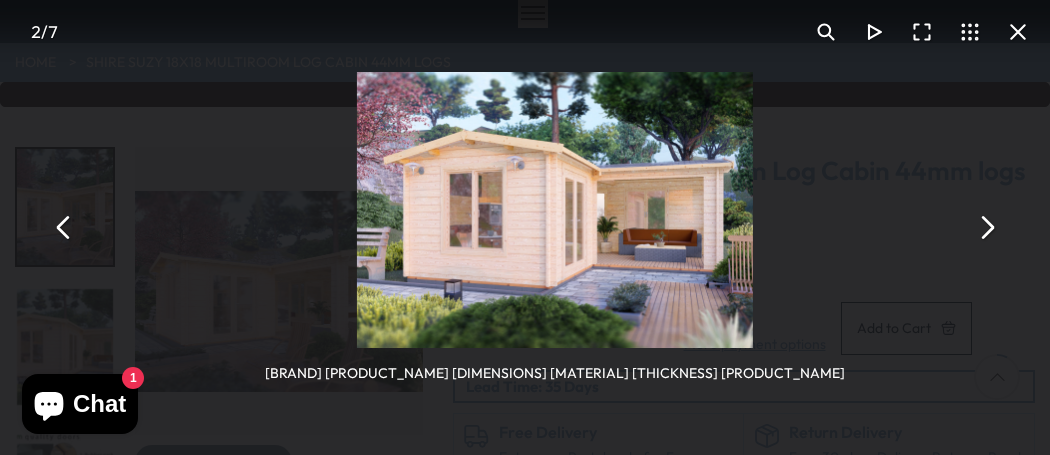 click at bounding box center (986, 228) 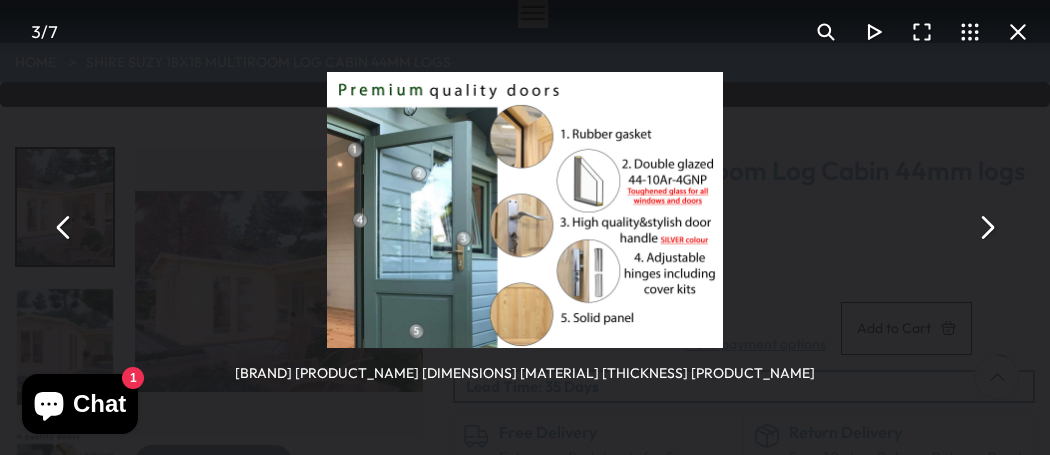 click at bounding box center (986, 228) 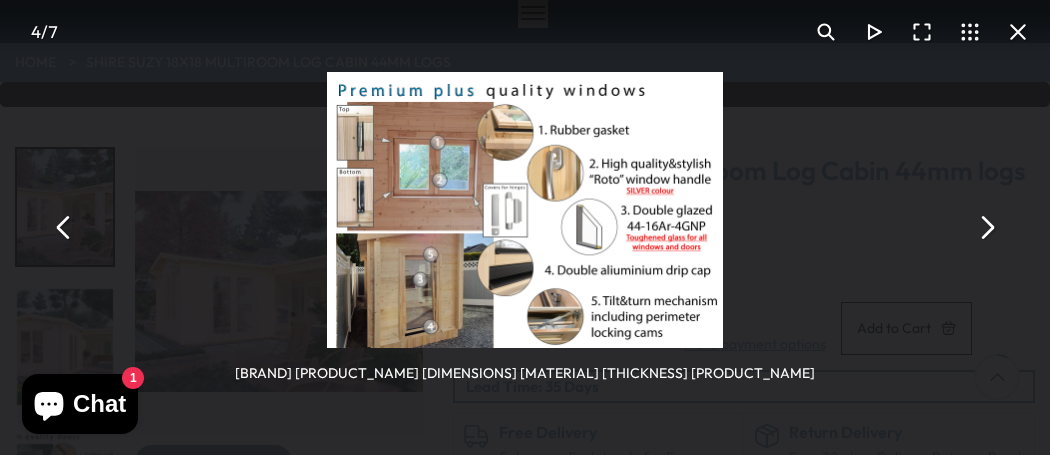click at bounding box center (986, 228) 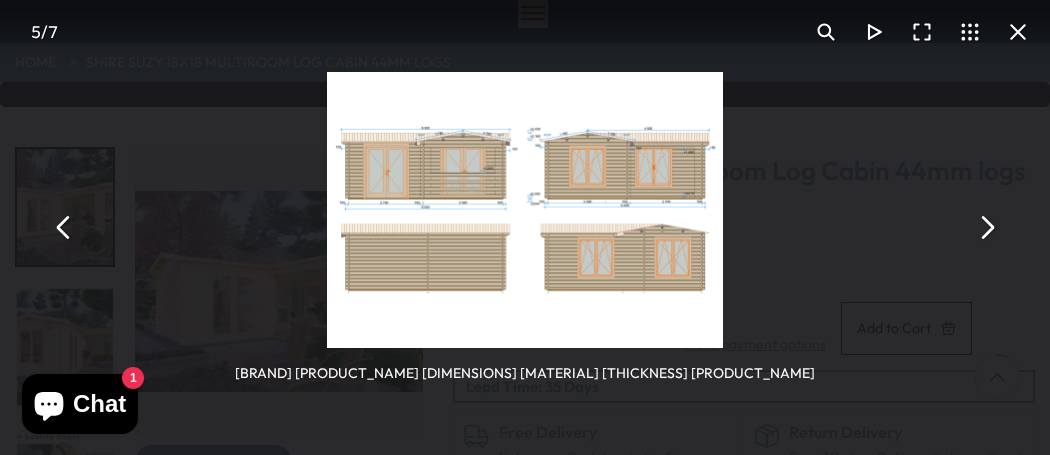 click at bounding box center (986, 228) 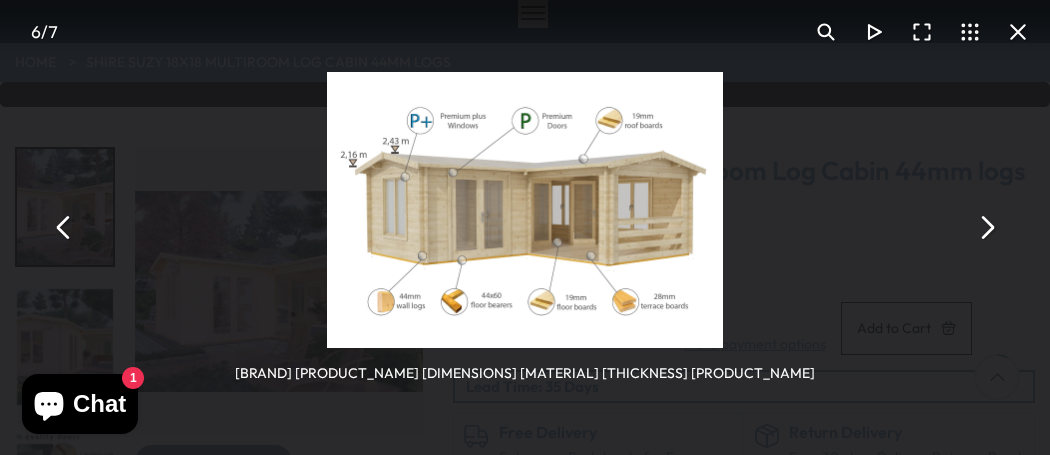 click at bounding box center (986, 228) 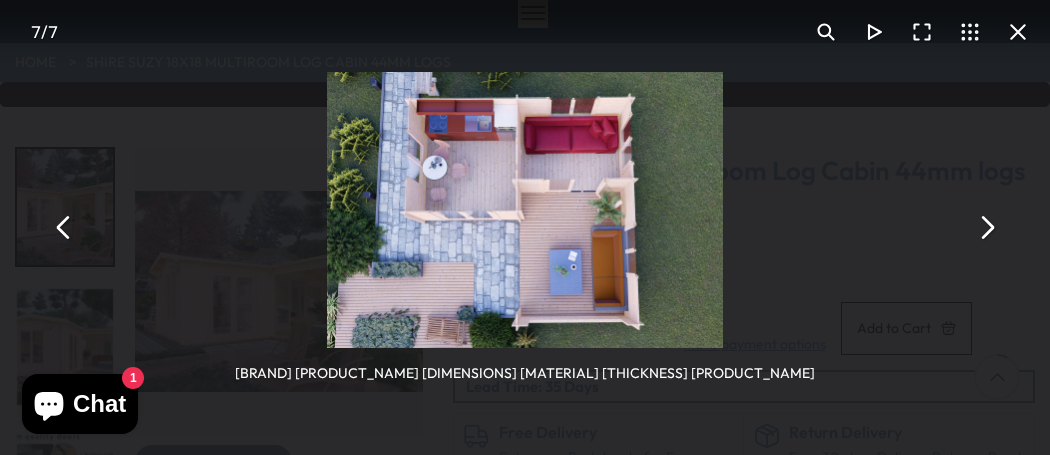 click at bounding box center [986, 228] 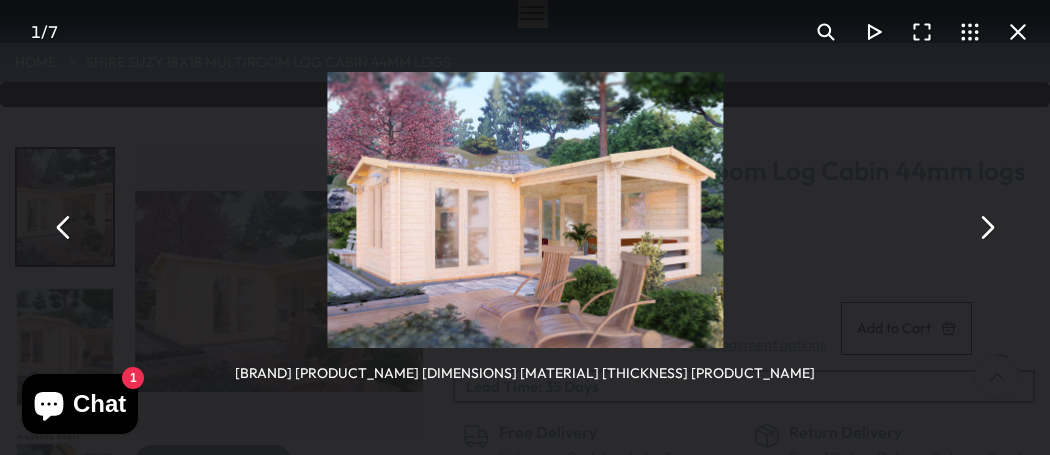 click at bounding box center (986, 228) 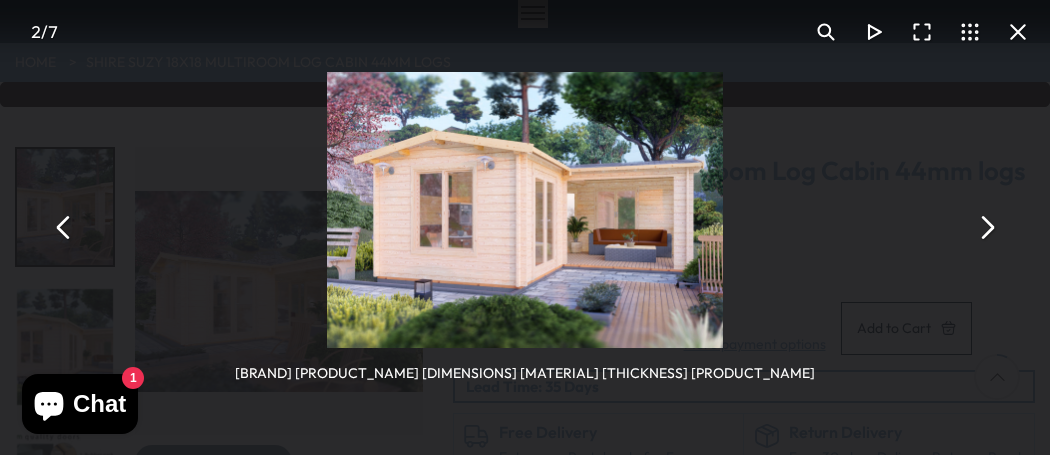 click at bounding box center [986, 228] 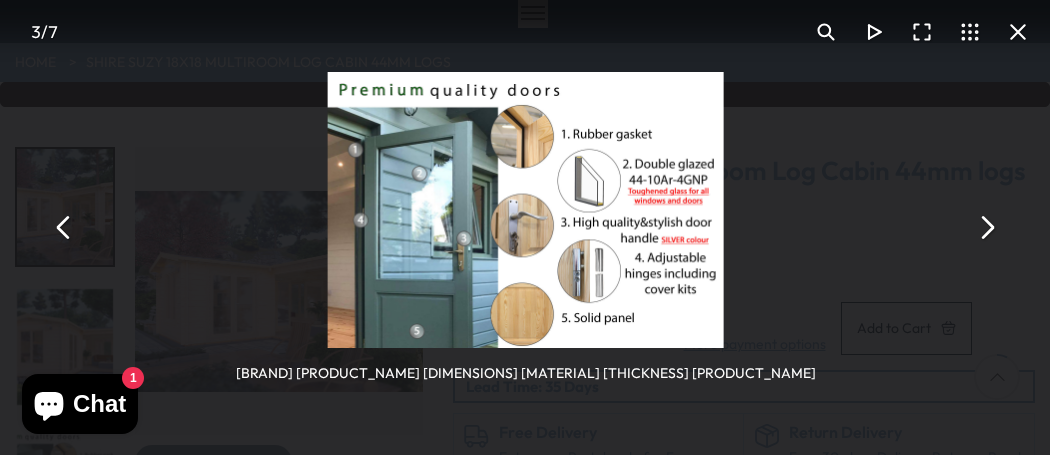 click at bounding box center (986, 228) 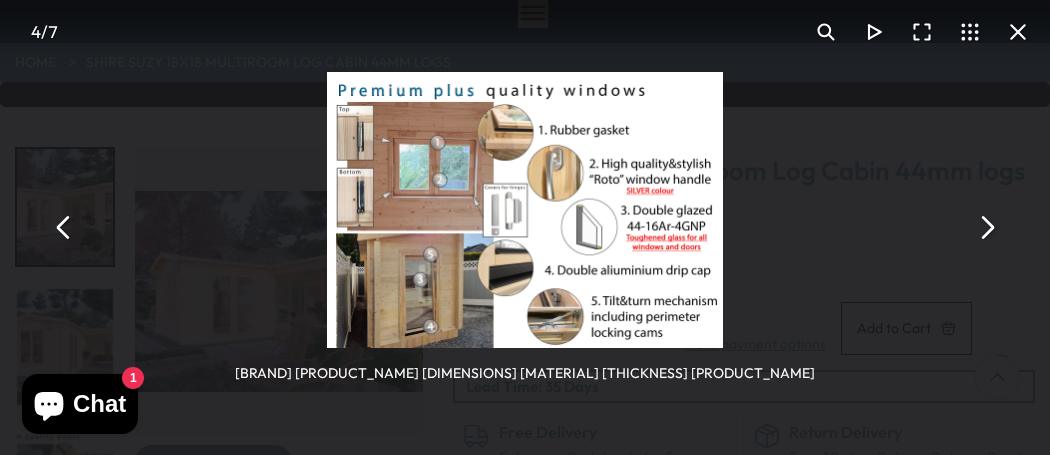 click at bounding box center (986, 228) 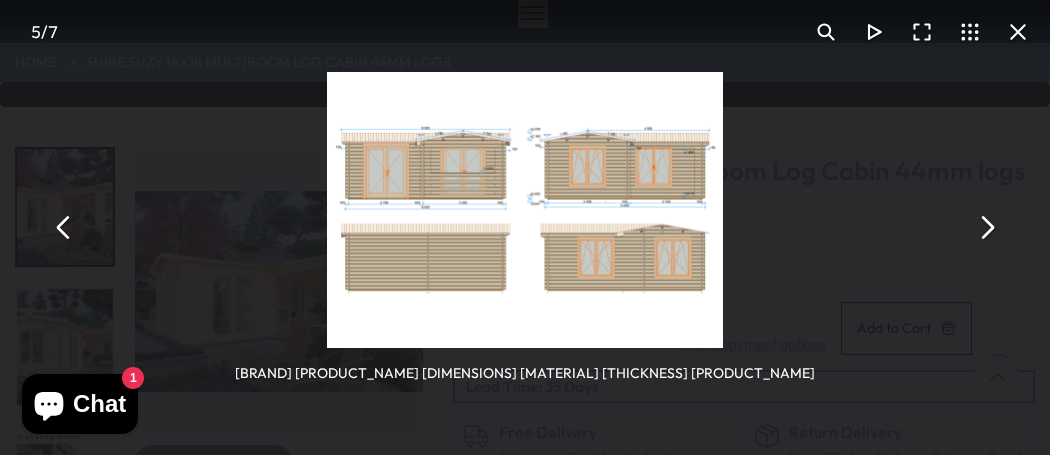 click at bounding box center [986, 228] 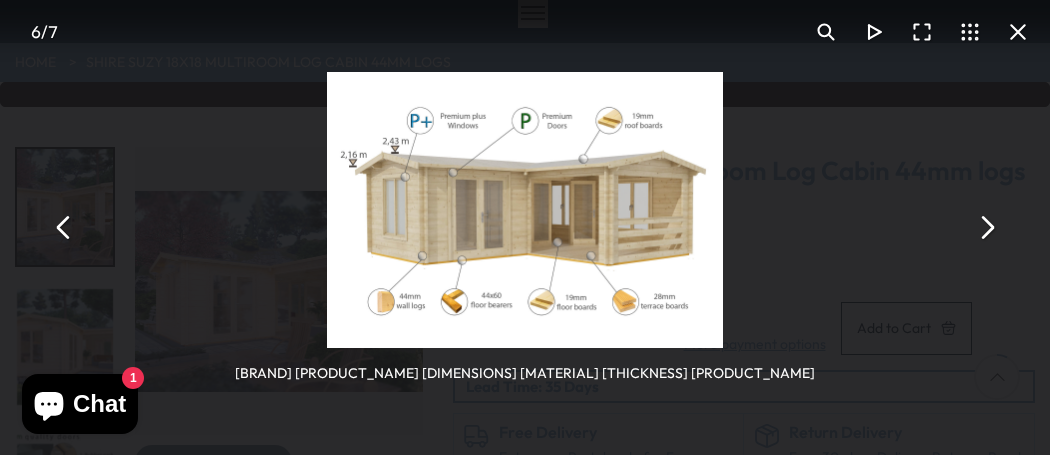 click at bounding box center (1018, 32) 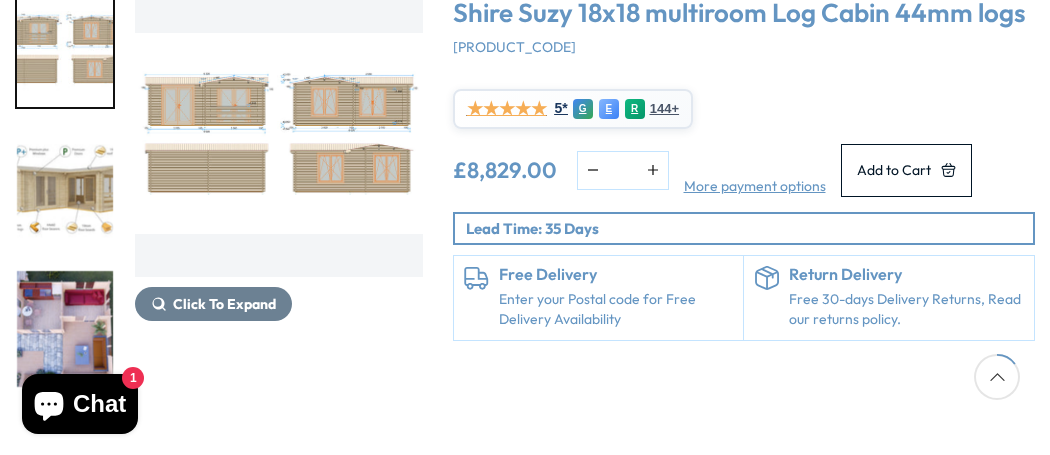 scroll, scrollTop: 328, scrollLeft: 0, axis: vertical 